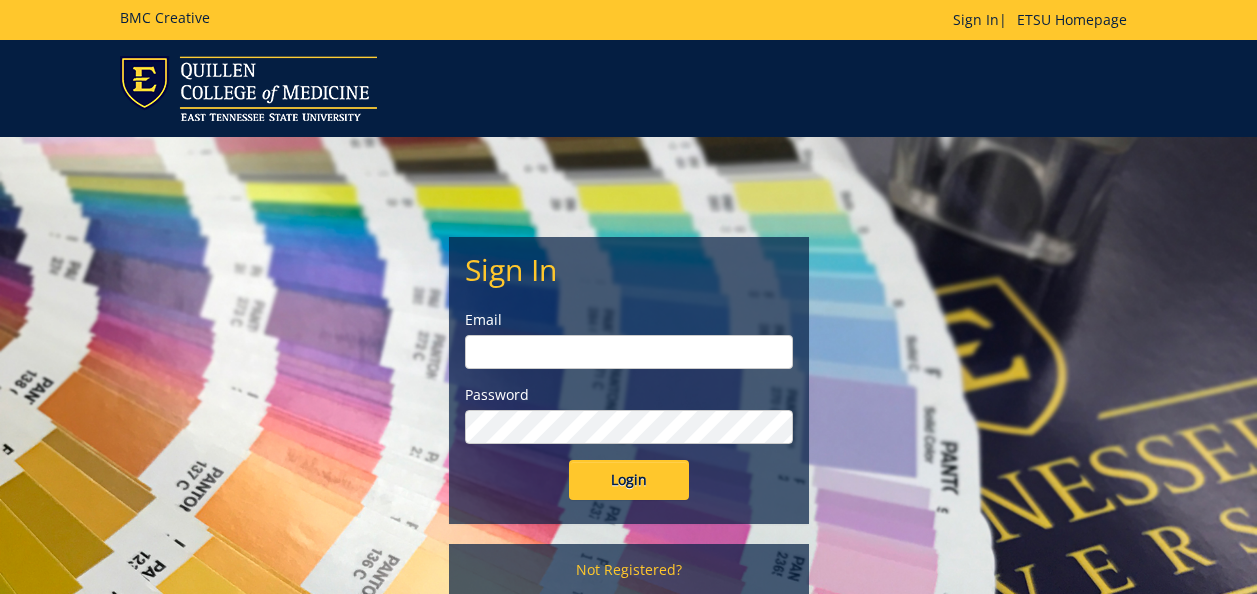 click at bounding box center (629, 352) 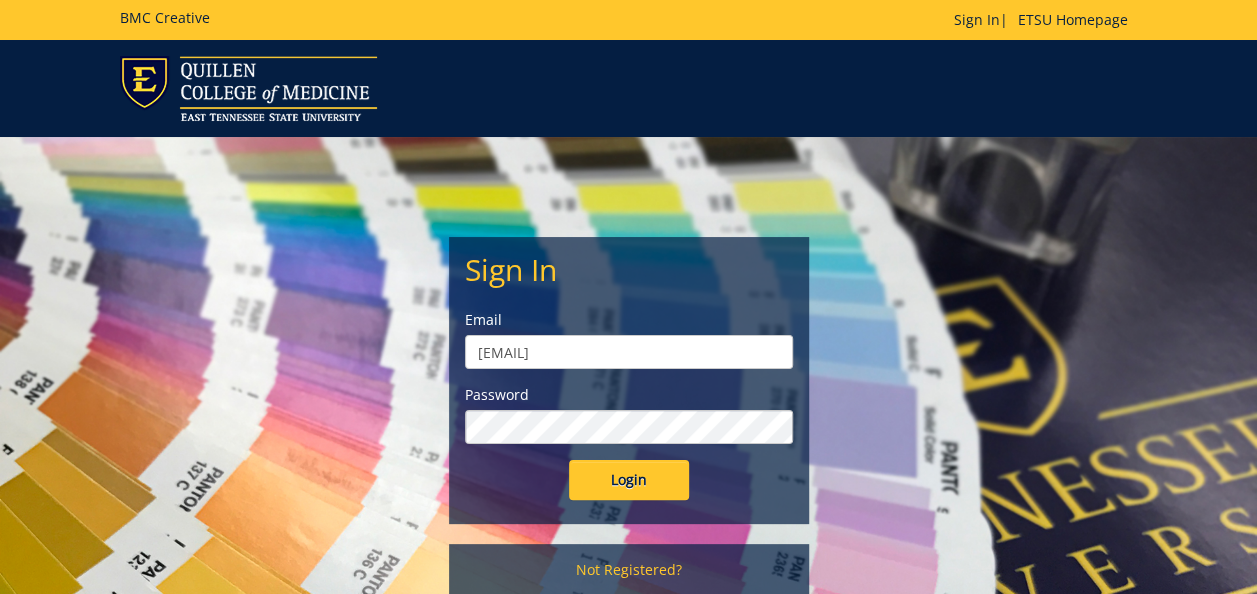 type on "[EMAIL]" 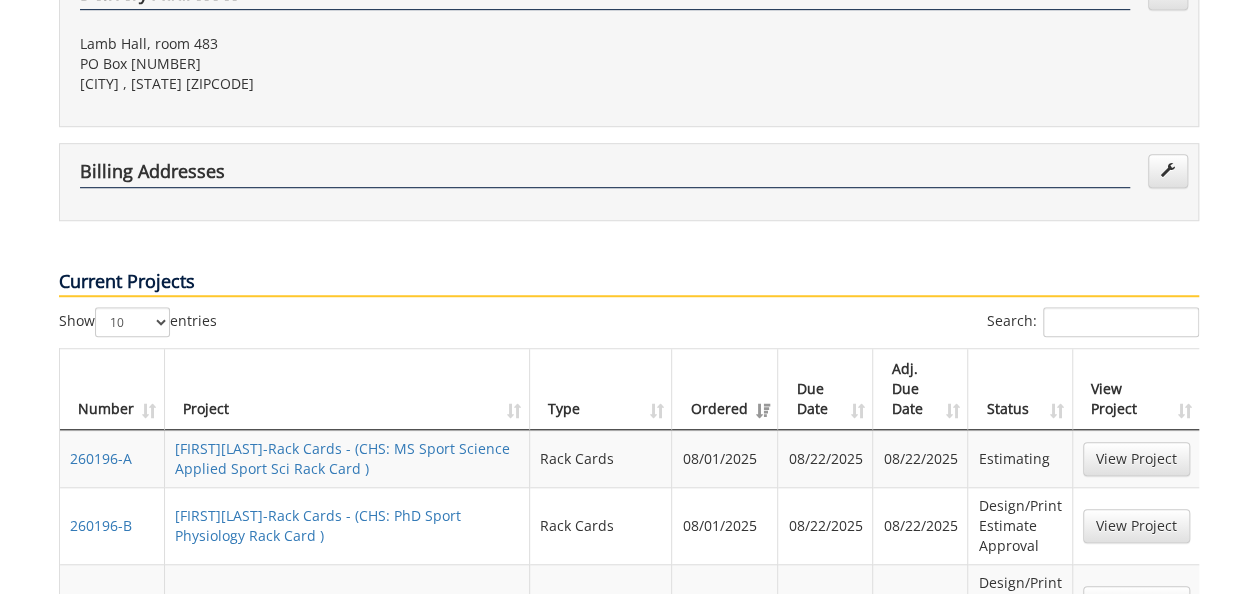 scroll, scrollTop: 700, scrollLeft: 0, axis: vertical 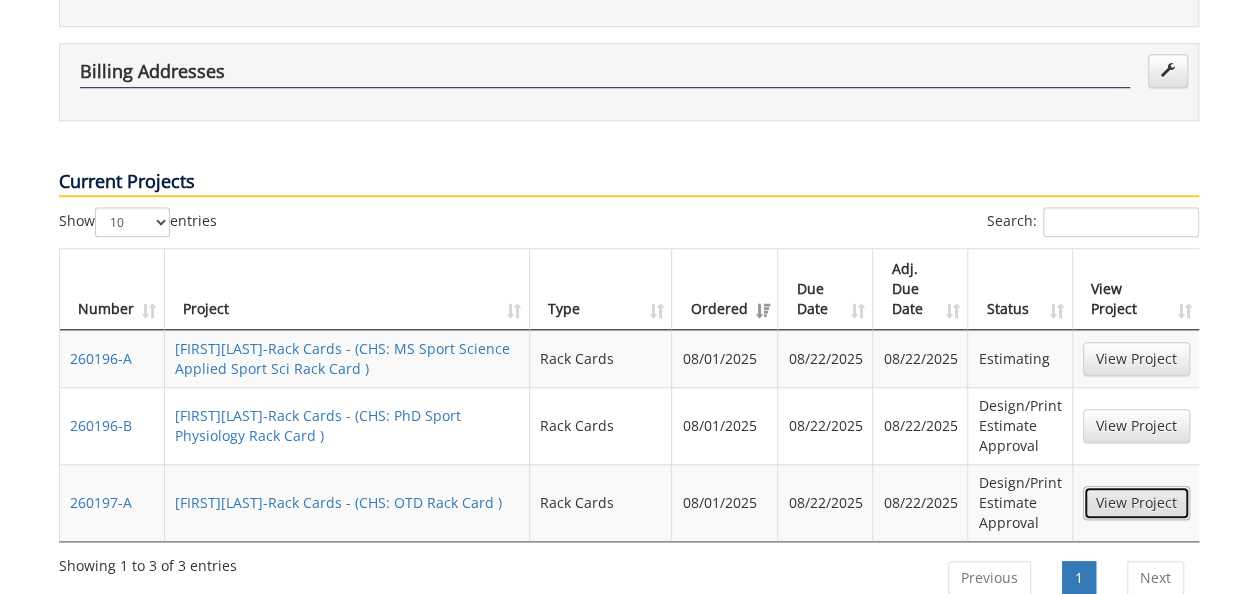 click on "View Project" at bounding box center (1136, 503) 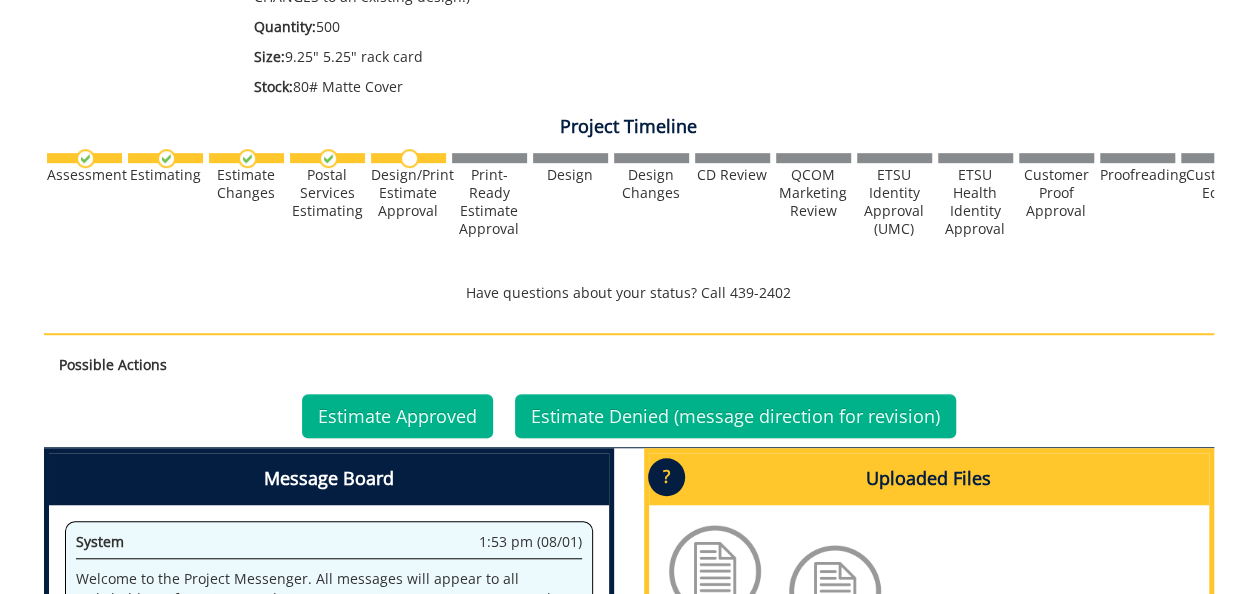 scroll, scrollTop: 600, scrollLeft: 0, axis: vertical 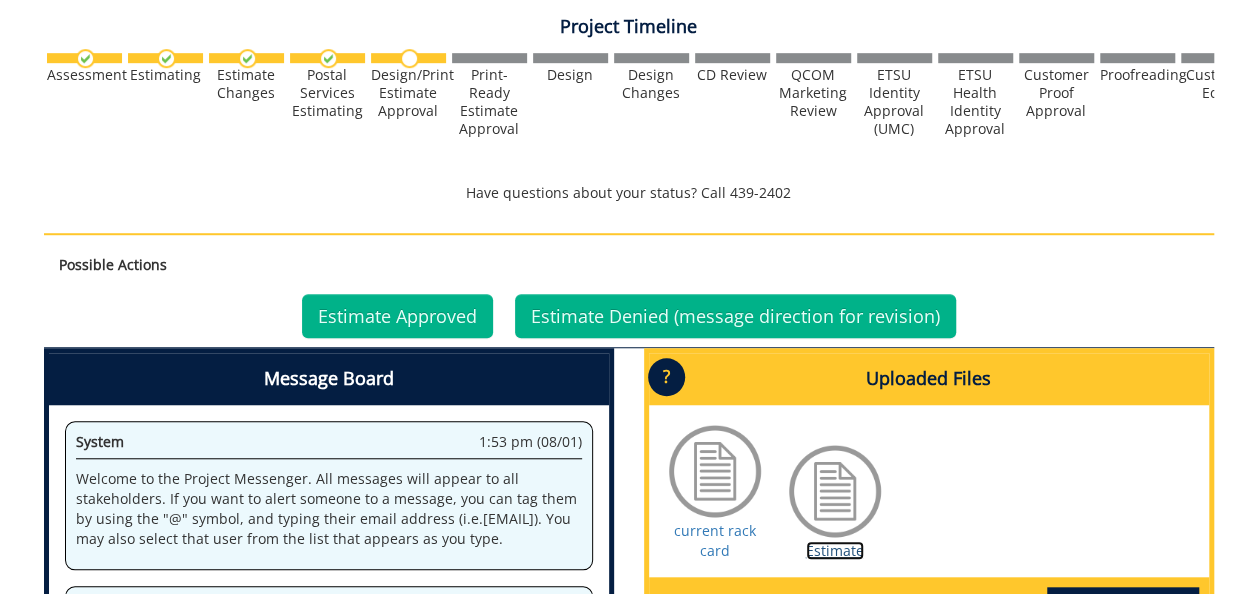 click on "Estimate" at bounding box center (835, 550) 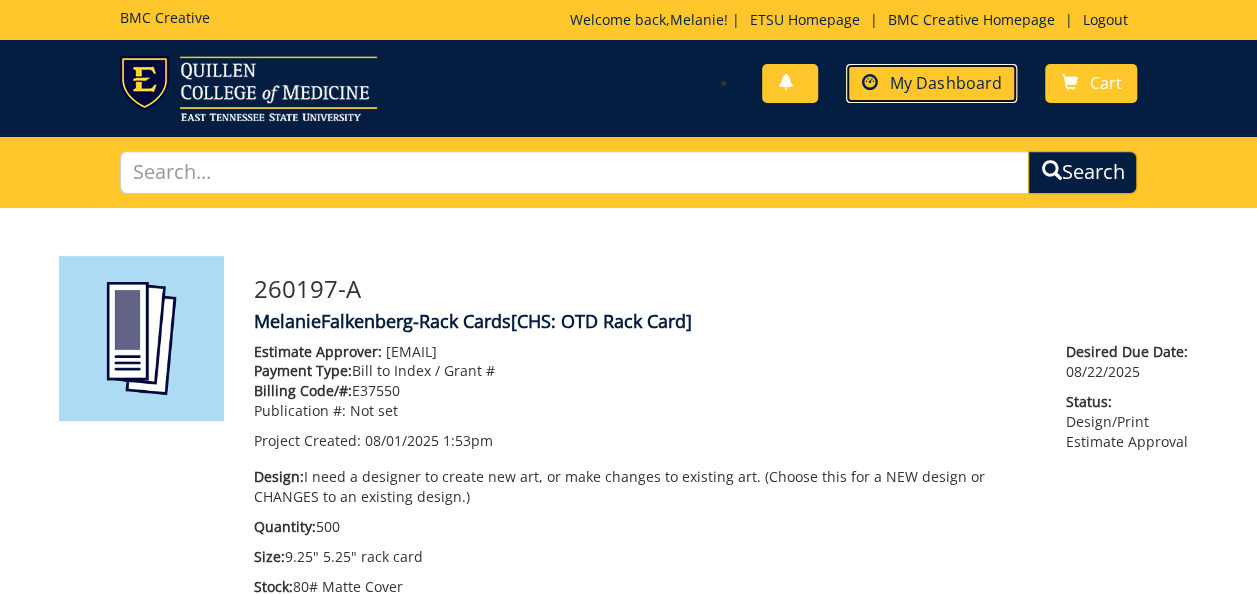 click on "My Dashboard" at bounding box center (931, 83) 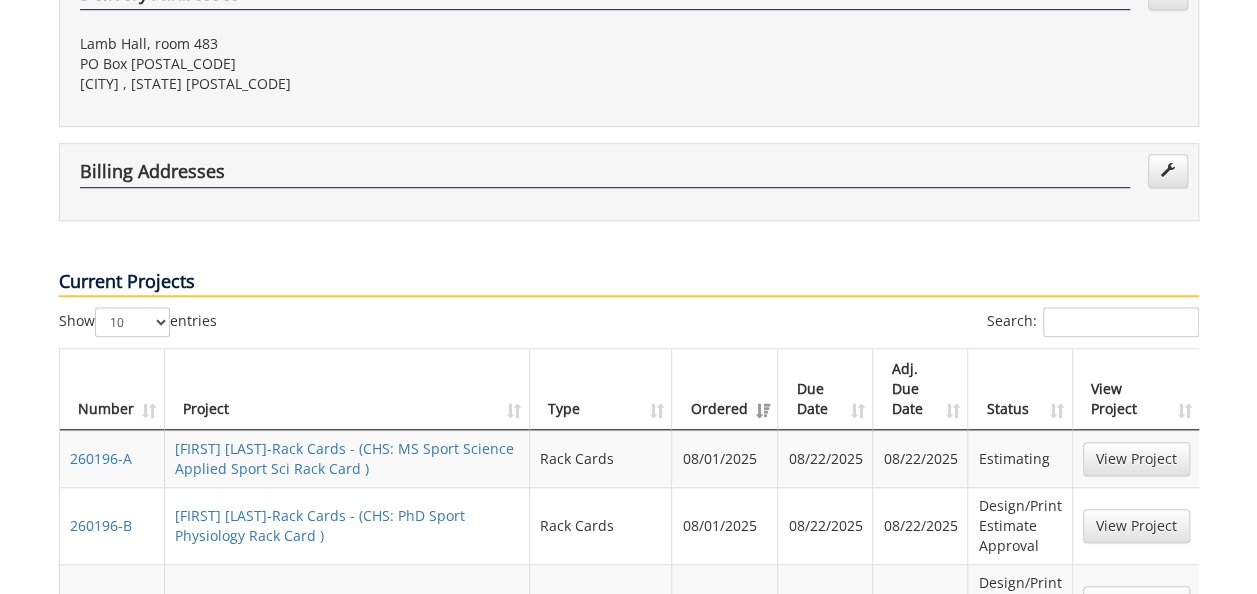 scroll, scrollTop: 700, scrollLeft: 0, axis: vertical 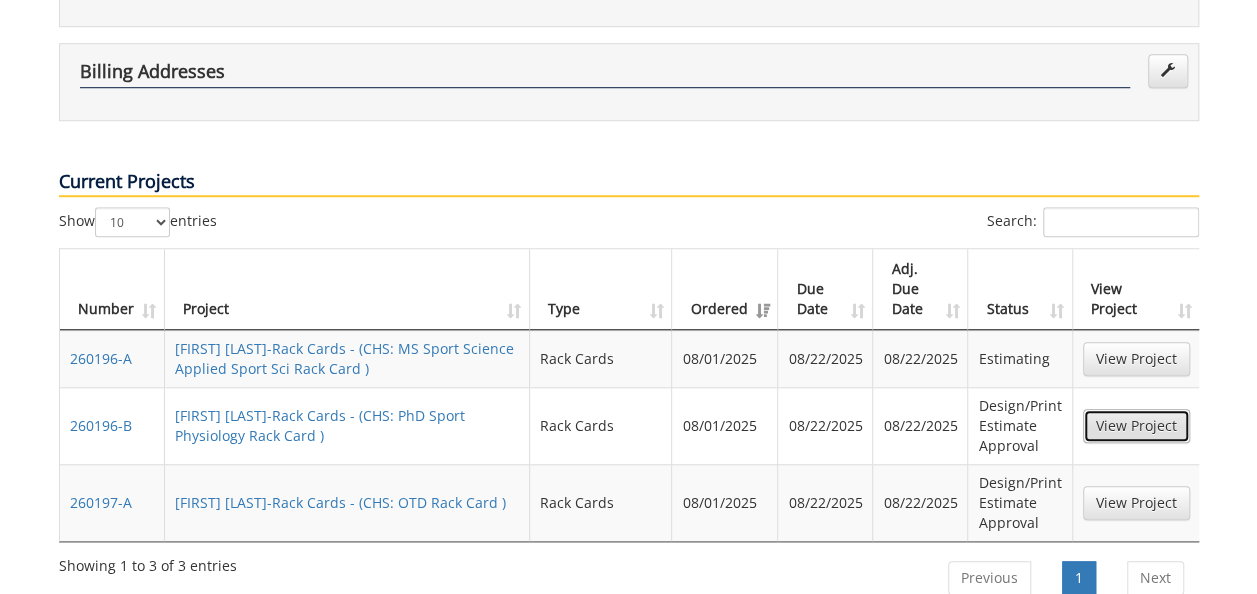 click on "View Project" at bounding box center (1136, 426) 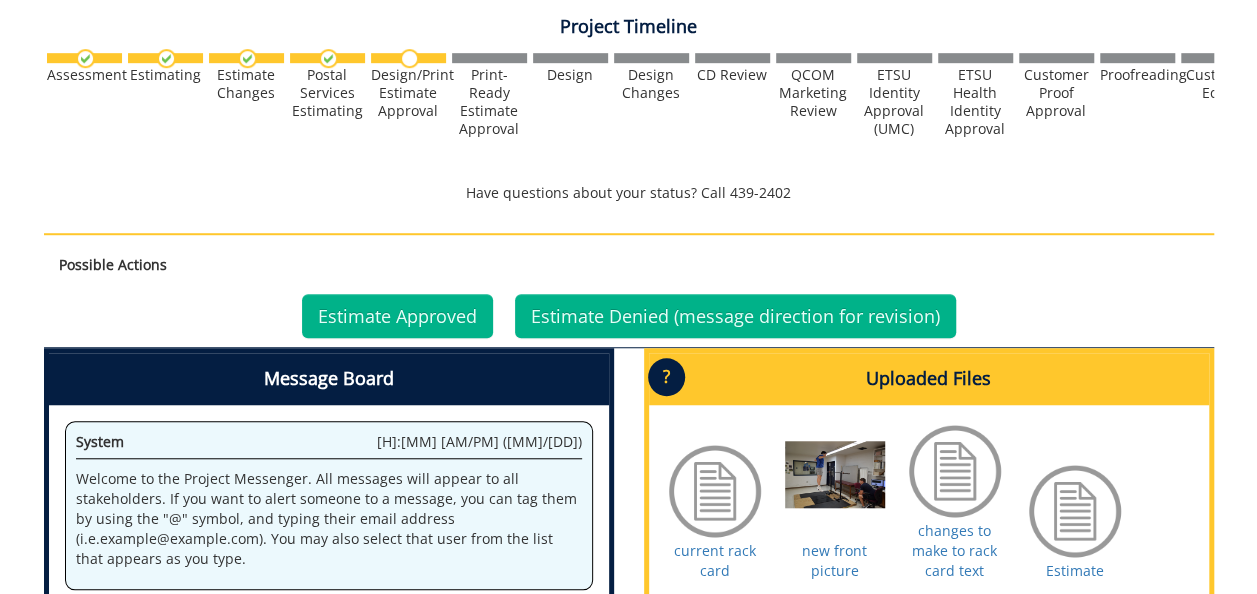 scroll, scrollTop: 700, scrollLeft: 0, axis: vertical 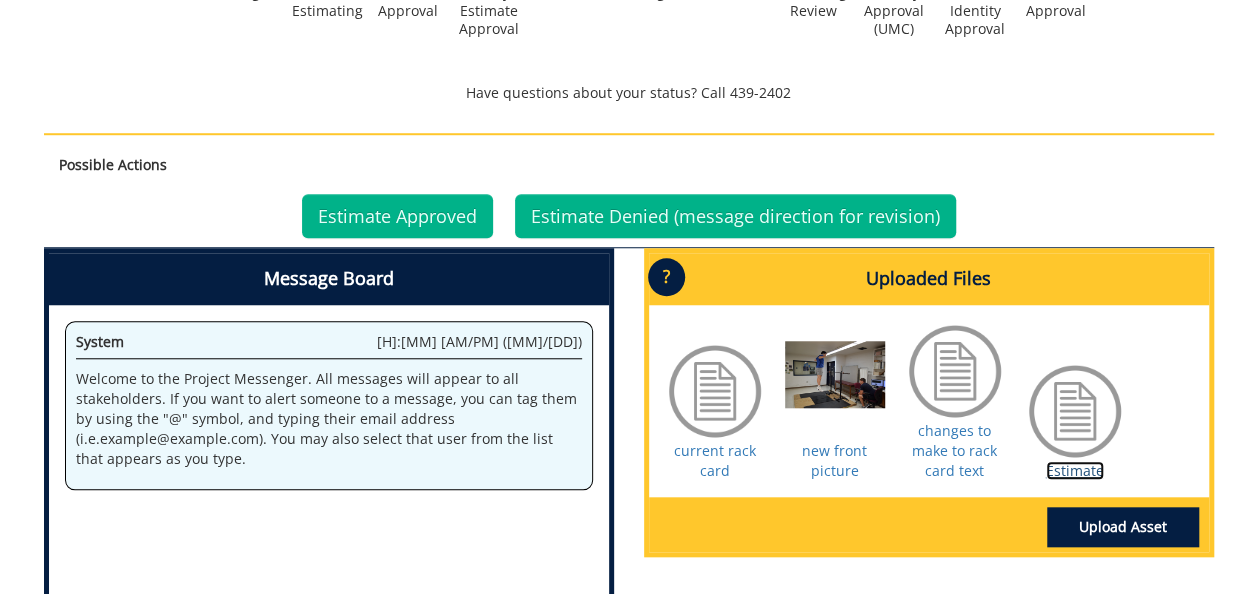 click on "Estimate" at bounding box center [1075, 470] 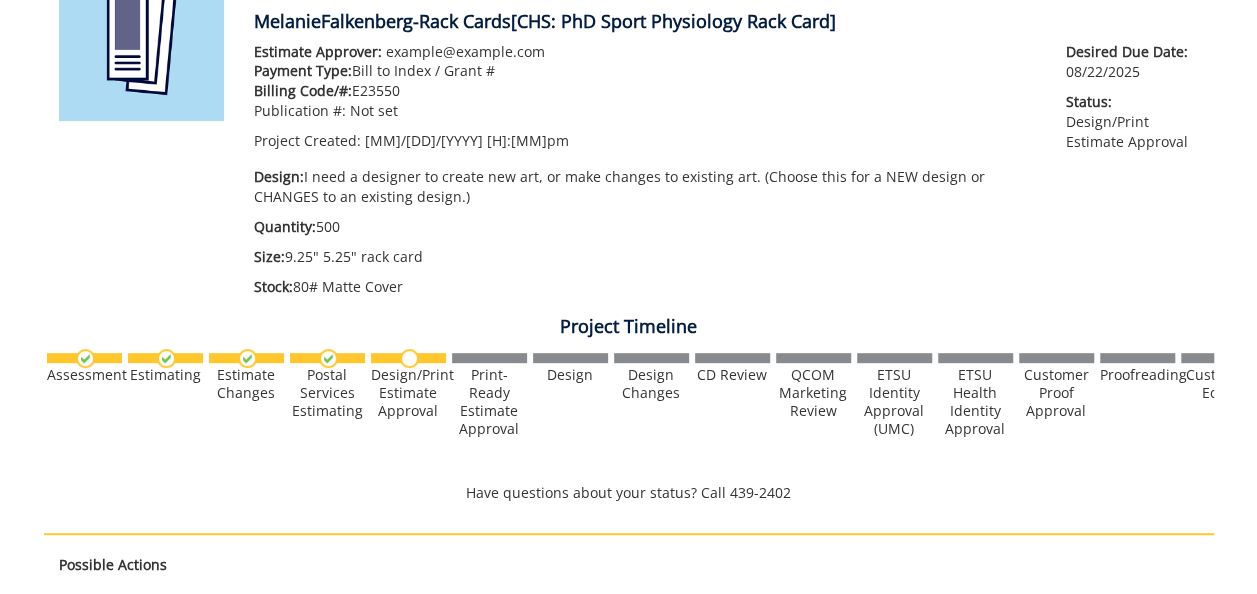 scroll, scrollTop: 0, scrollLeft: 0, axis: both 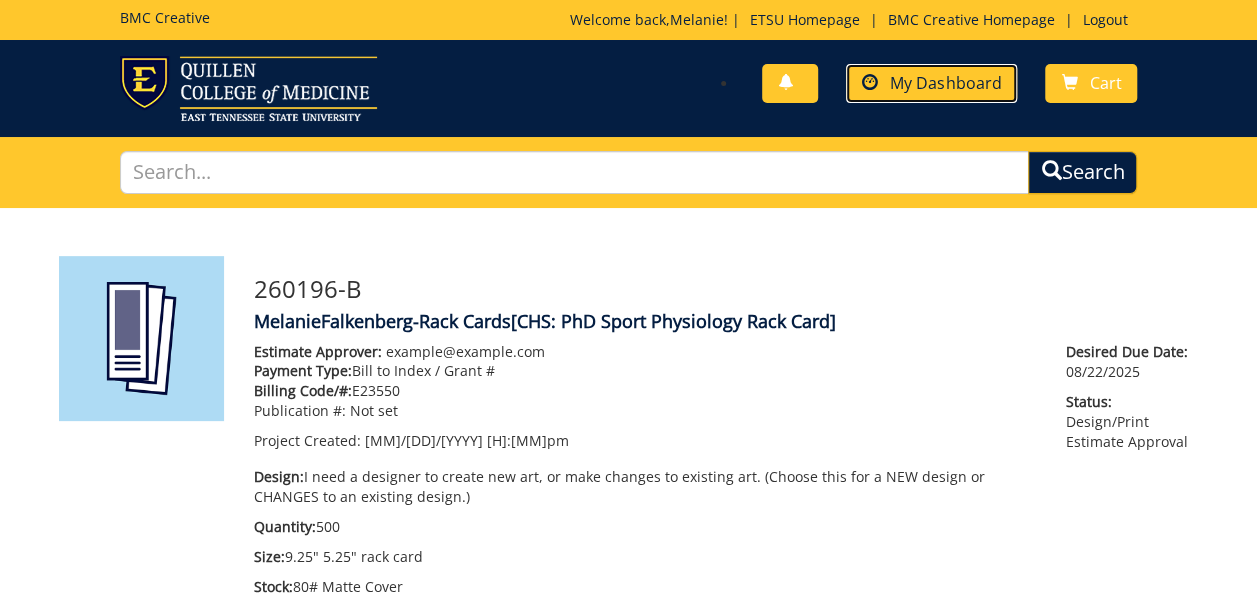 click on "My Dashboard" at bounding box center [931, 83] 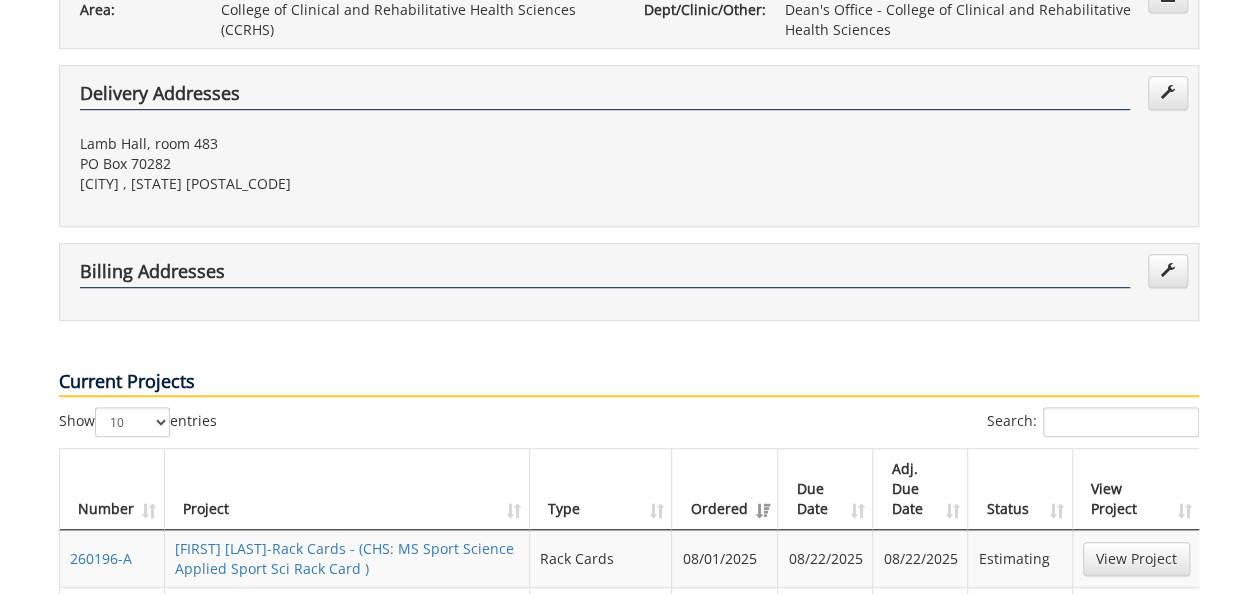 scroll, scrollTop: 600, scrollLeft: 0, axis: vertical 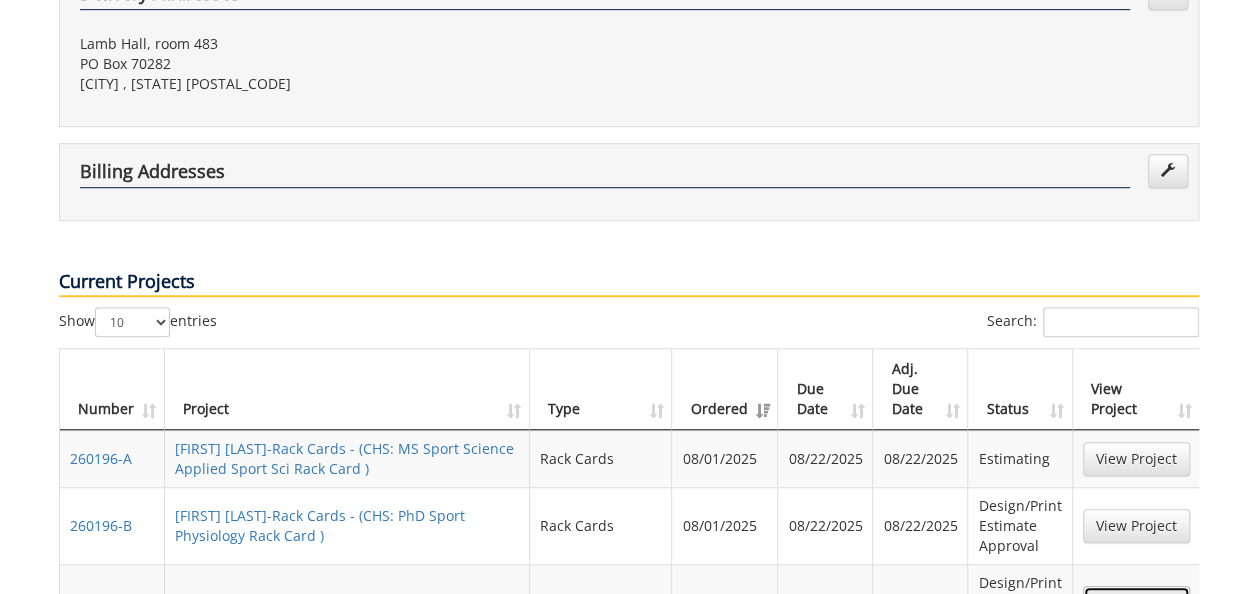 click on "View Project" at bounding box center (1136, 603) 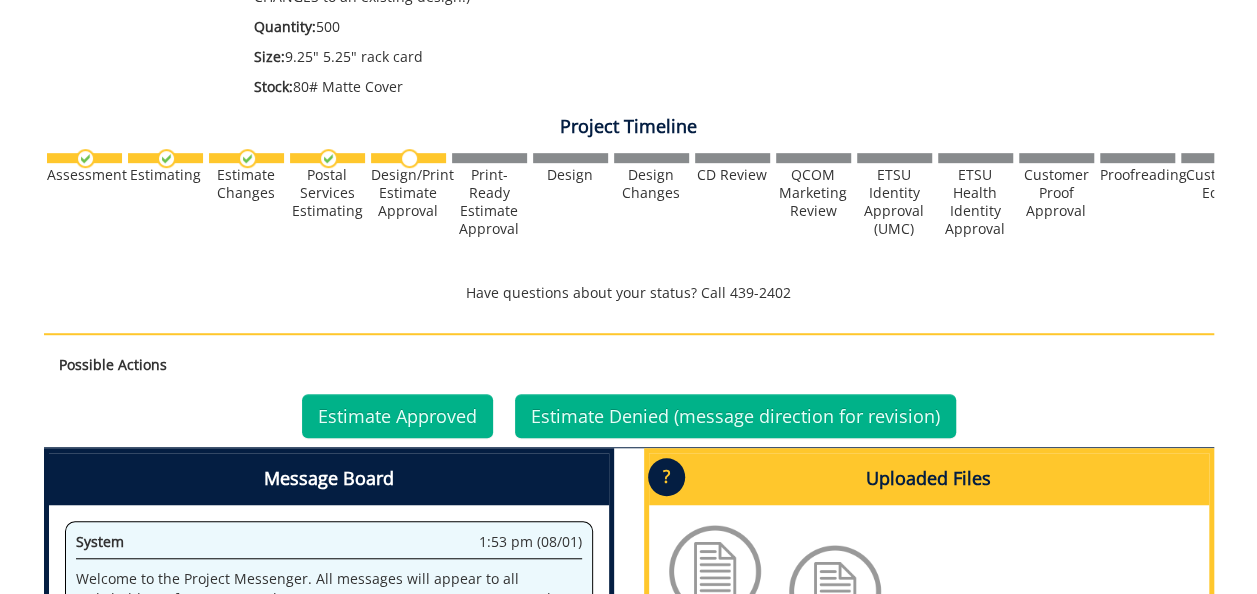 scroll, scrollTop: 600, scrollLeft: 0, axis: vertical 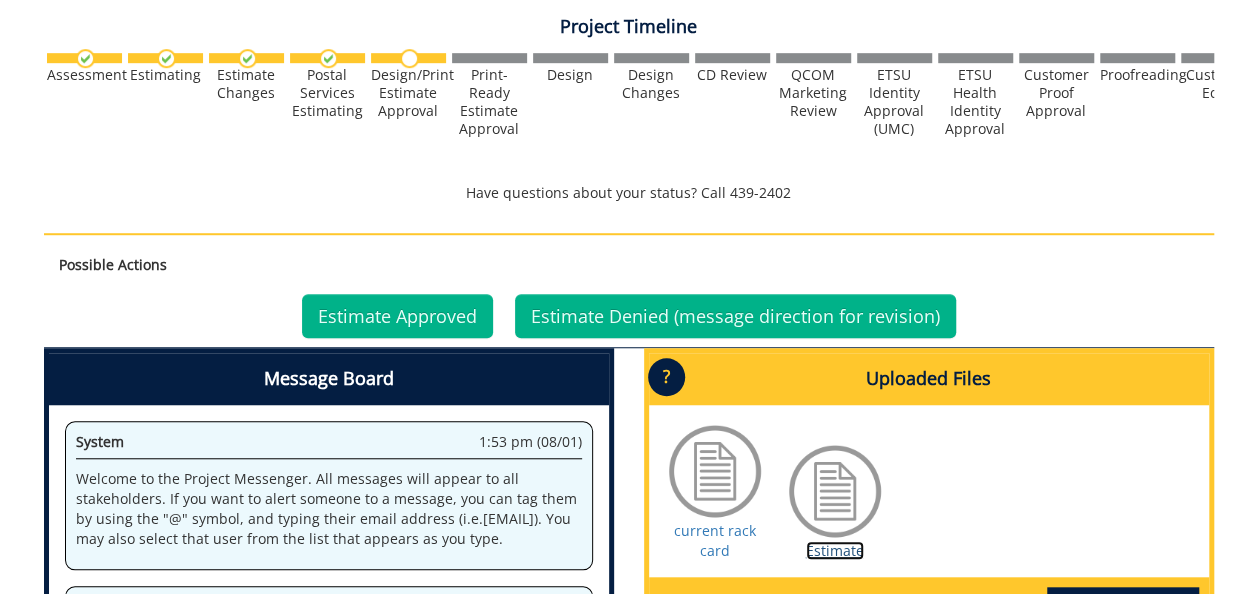 click on "Estimate" at bounding box center [835, 550] 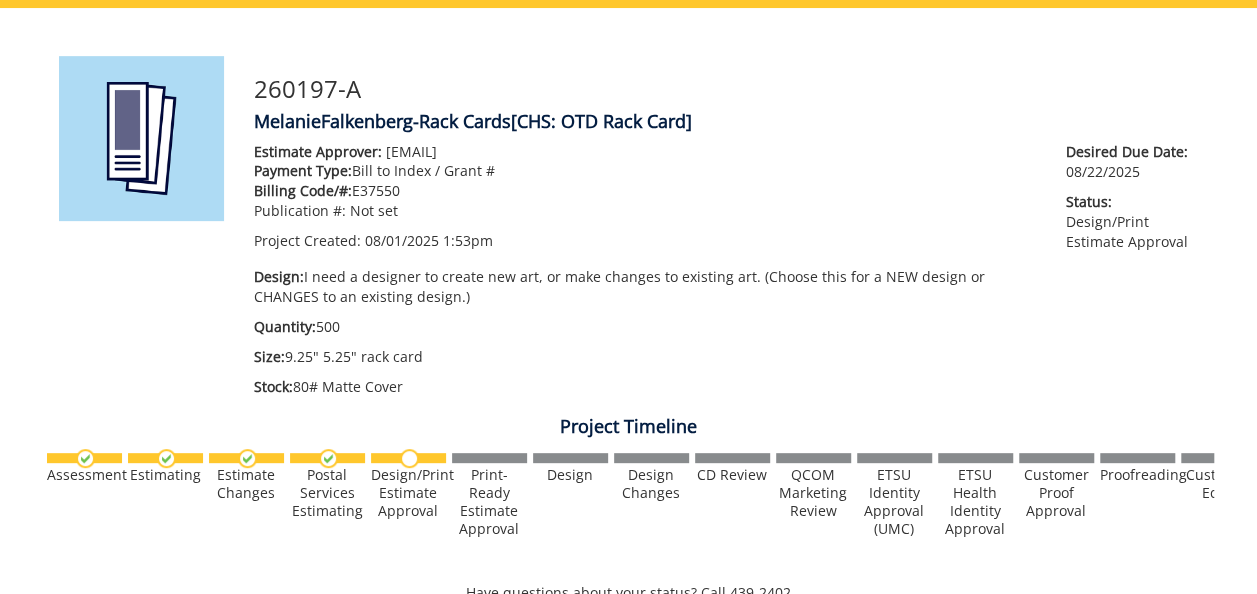 scroll, scrollTop: 0, scrollLeft: 0, axis: both 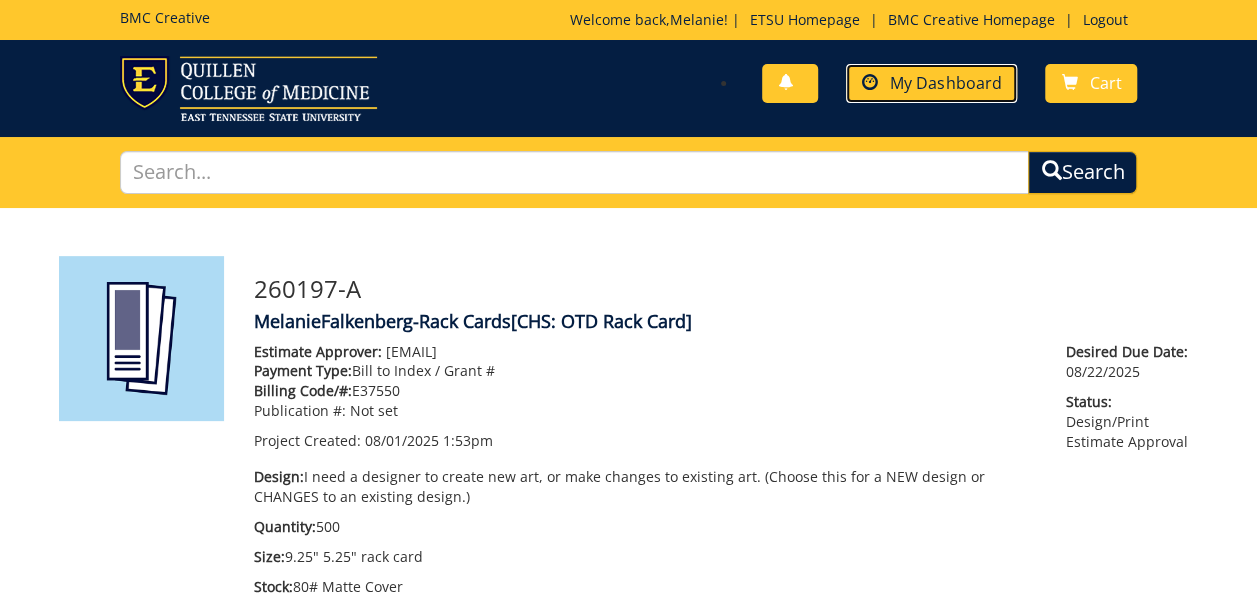 click on "My Dashboard" at bounding box center (931, 83) 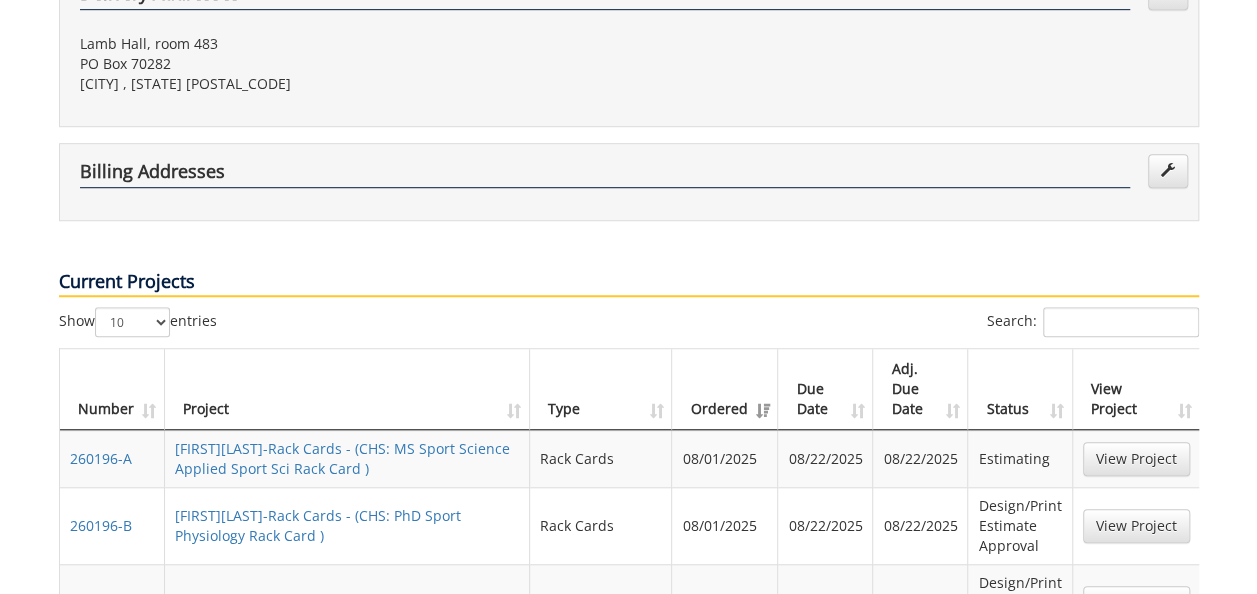 scroll, scrollTop: 700, scrollLeft: 0, axis: vertical 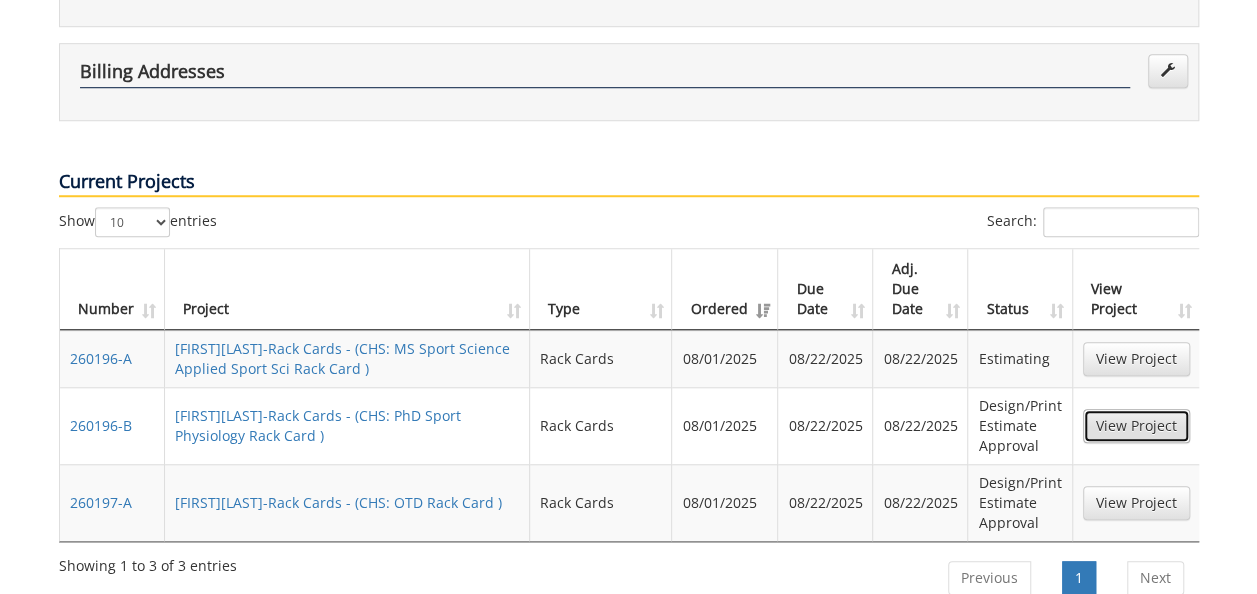 click on "View Project" at bounding box center [1136, 426] 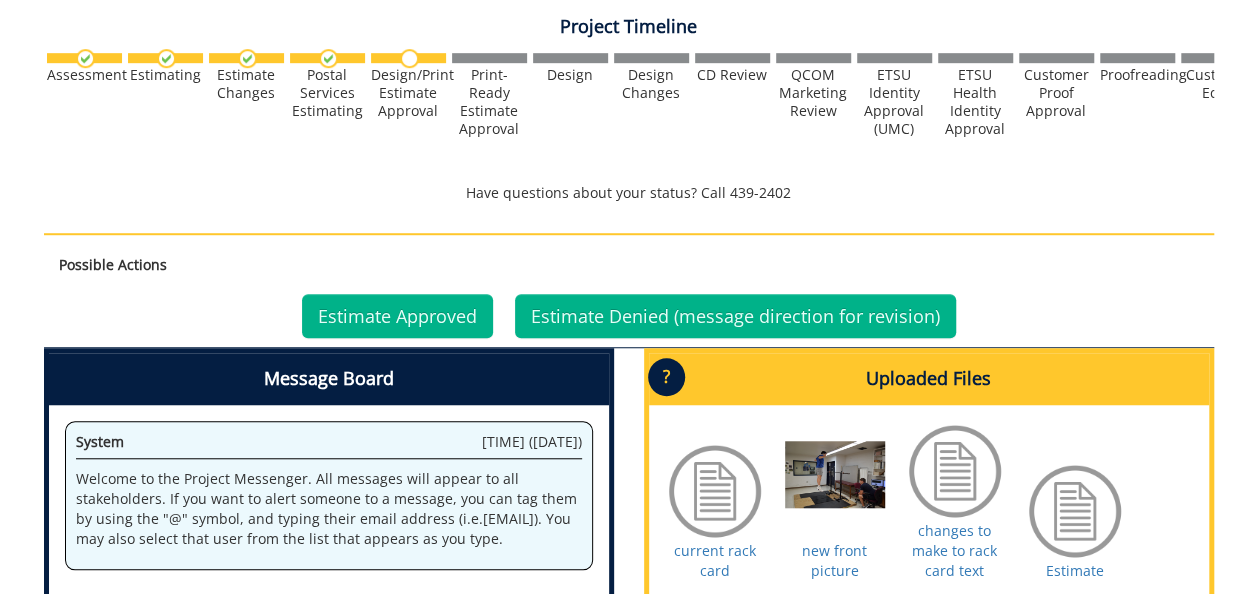 scroll, scrollTop: 700, scrollLeft: 0, axis: vertical 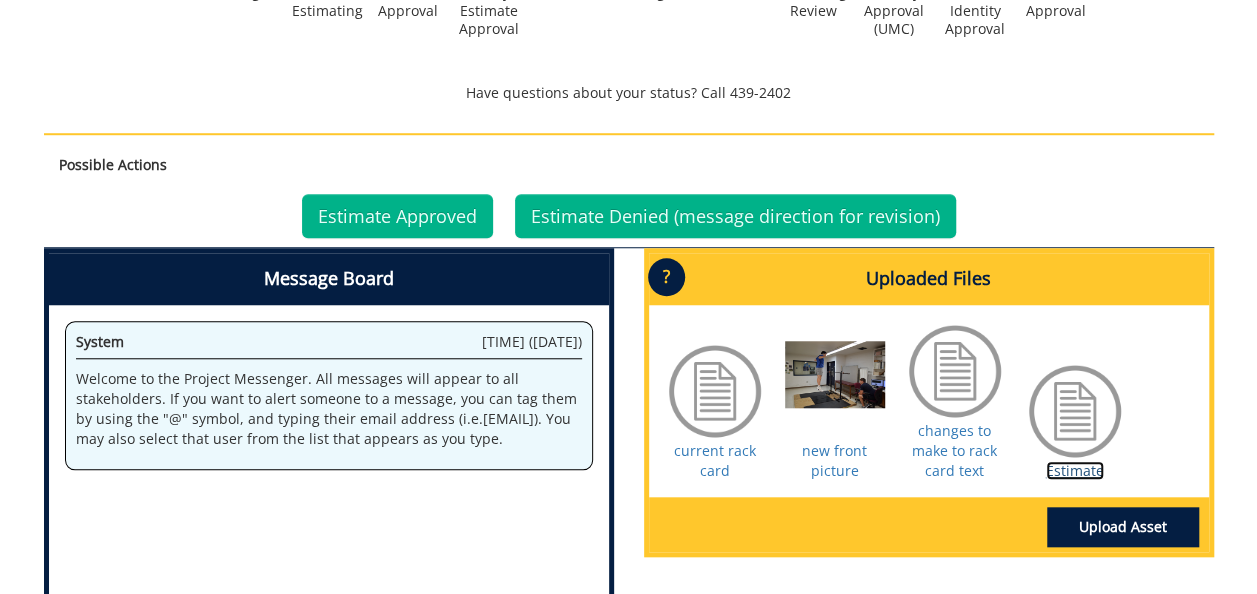 click on "Estimate" at bounding box center [1075, 470] 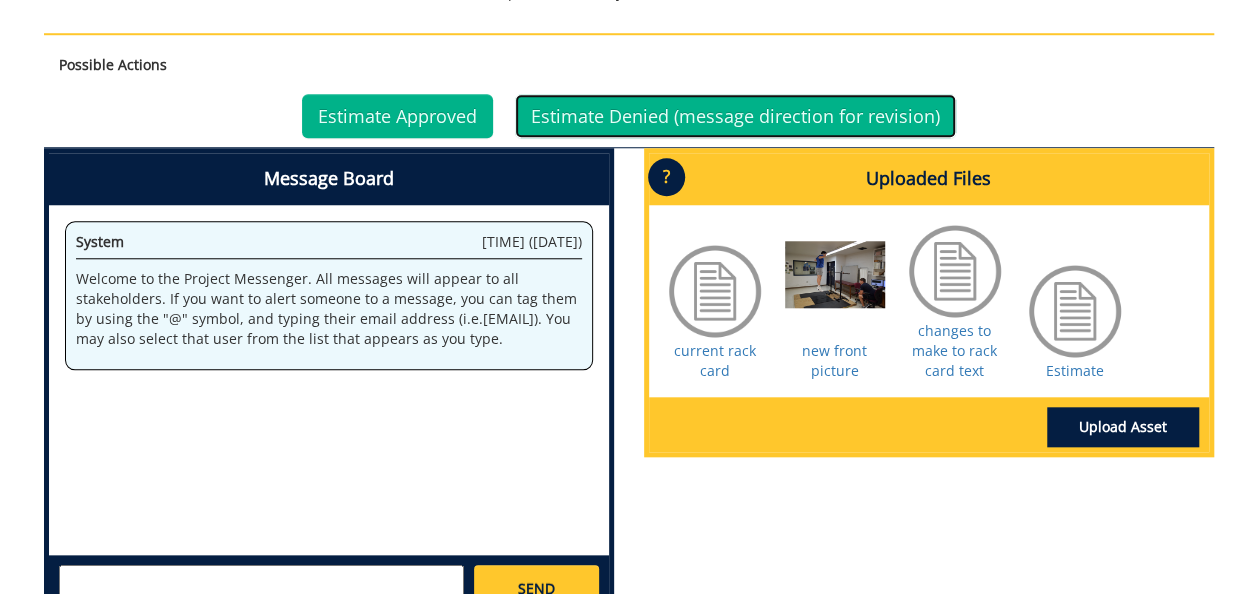 click on "Estimate Denied (message direction for revision)" at bounding box center (735, 116) 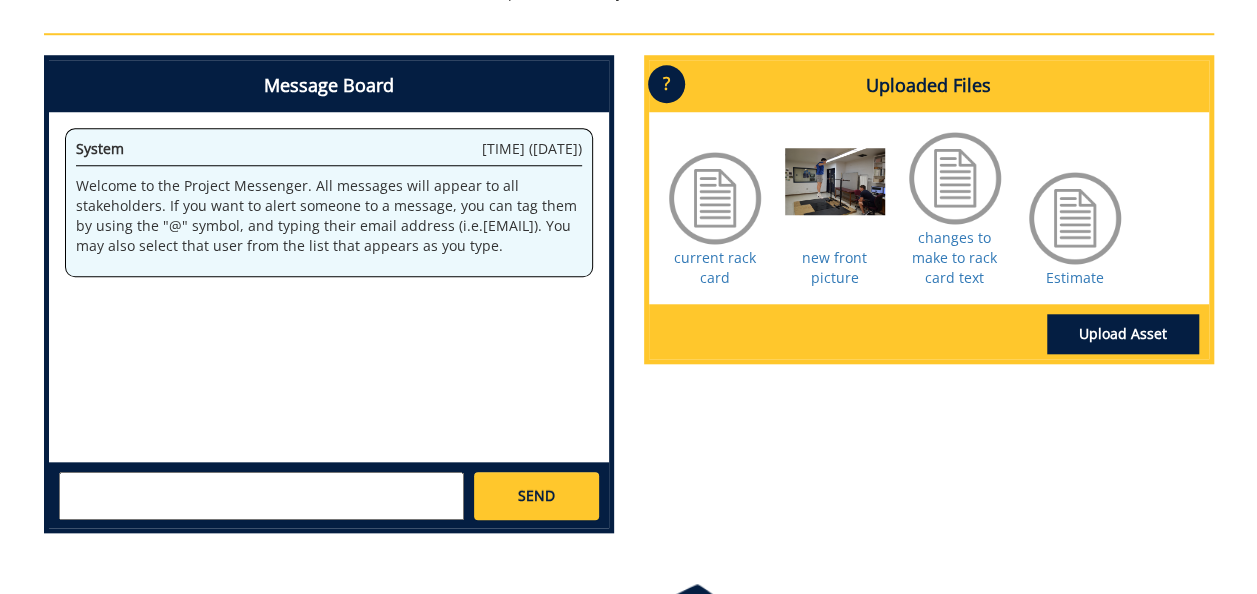 scroll, scrollTop: 900, scrollLeft: 0, axis: vertical 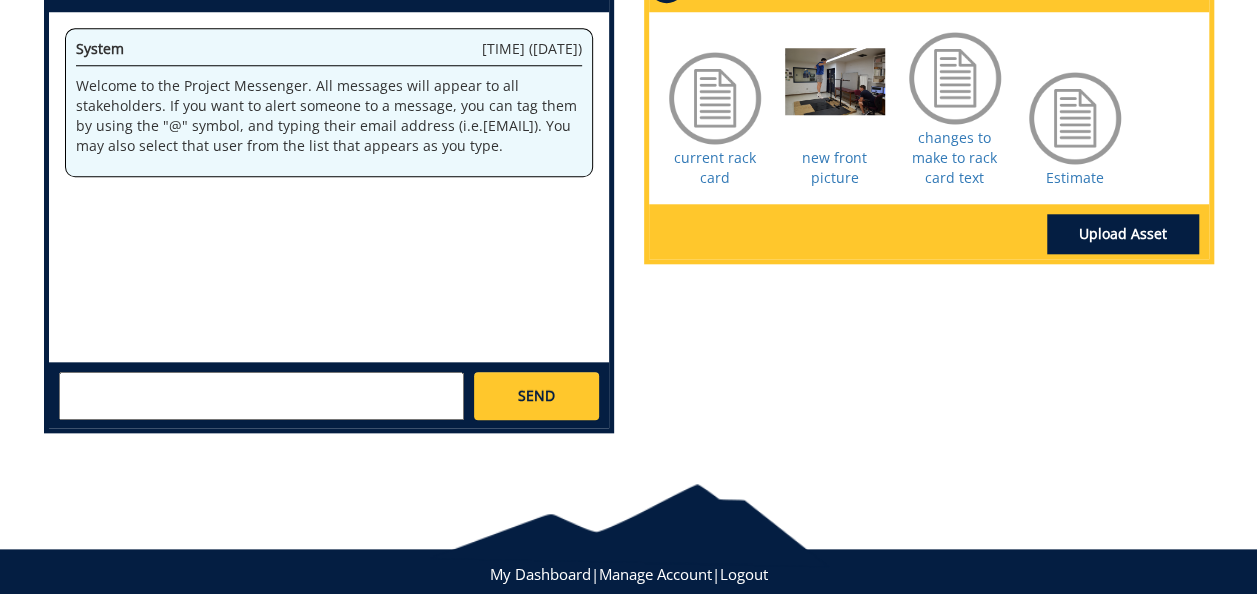 click at bounding box center [261, 396] 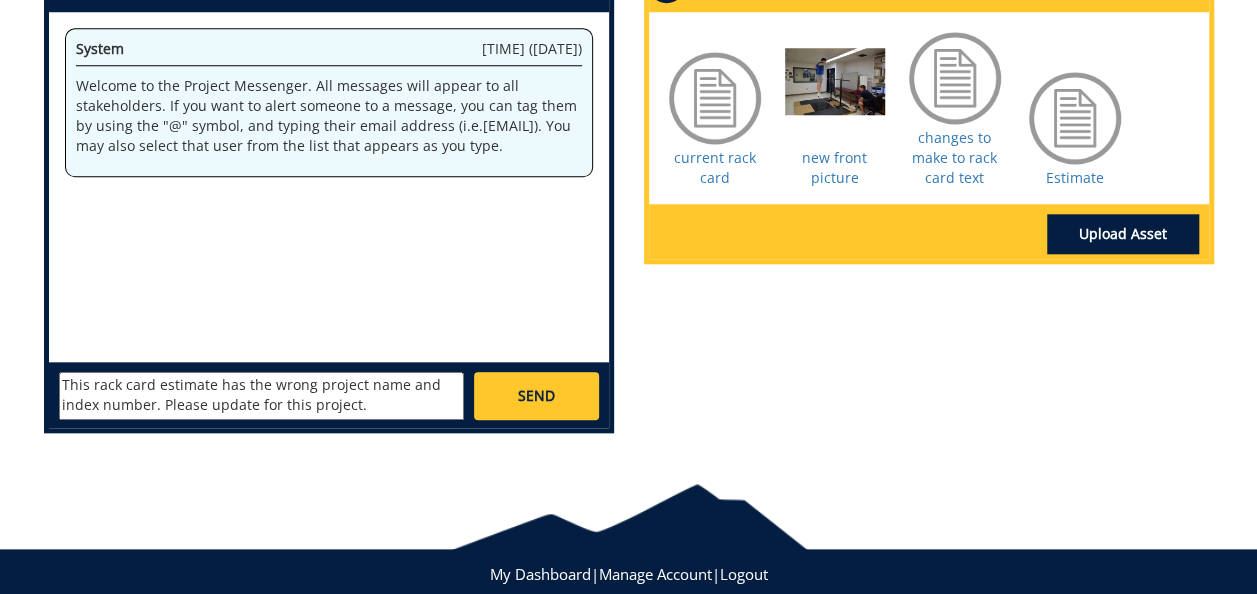 type on "This rack card estimate has the wrong project name and index number. Please update for this project." 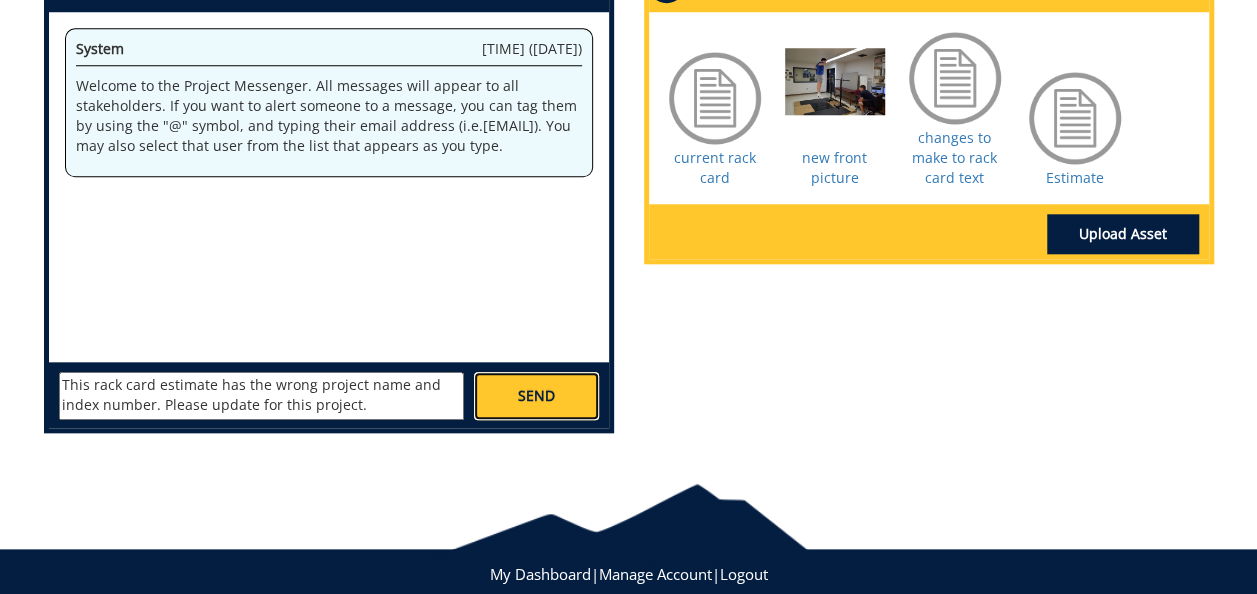 click on "SEND" at bounding box center (536, 396) 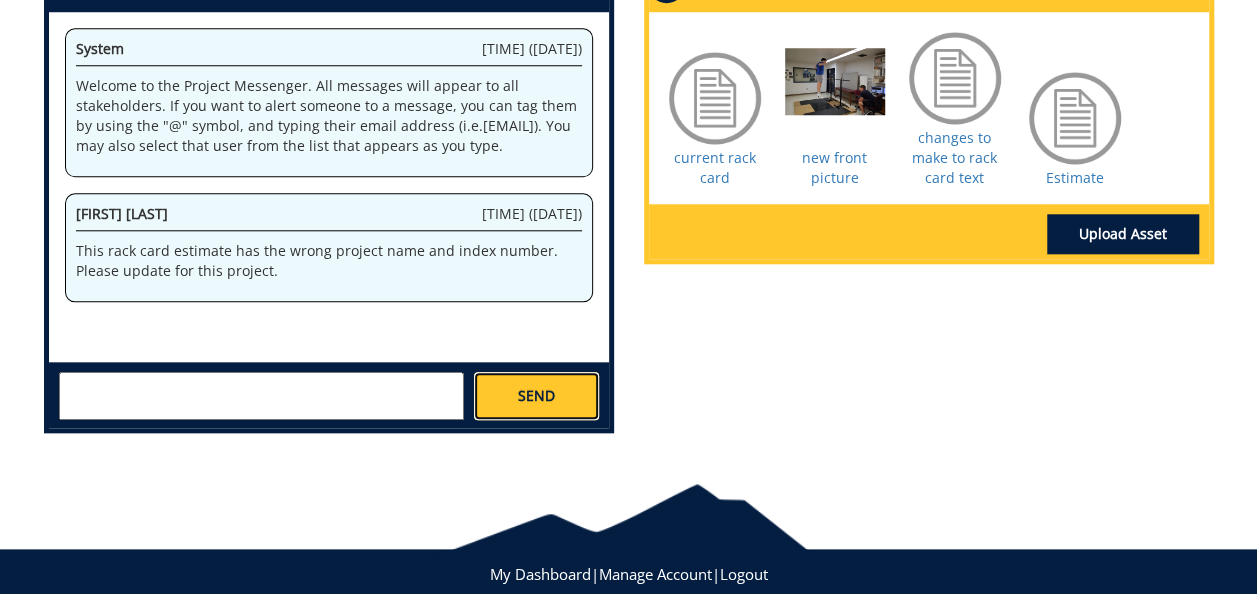 scroll, scrollTop: 590, scrollLeft: 0, axis: vertical 